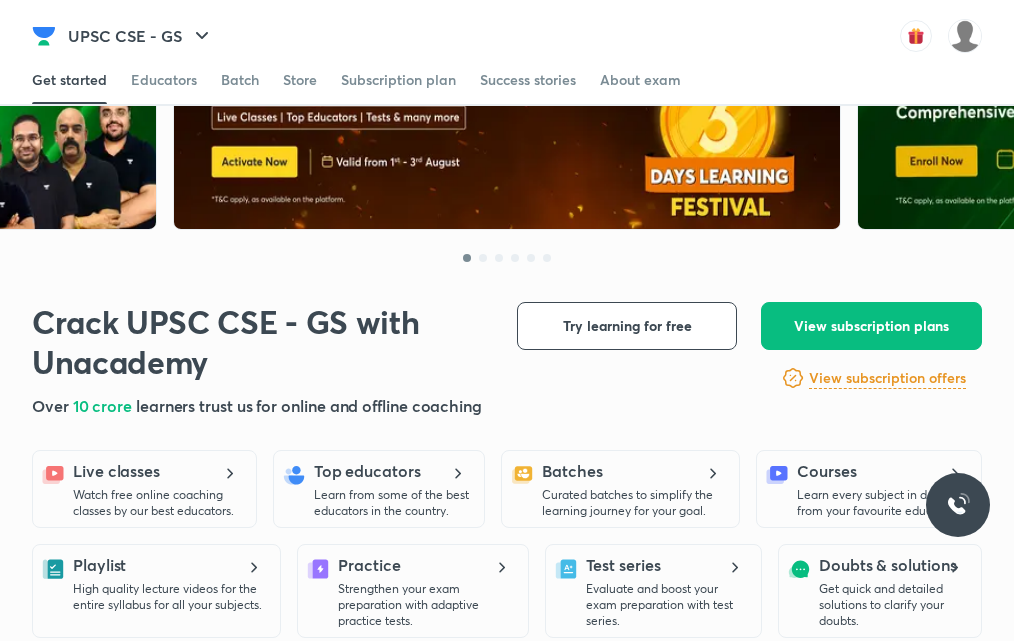 scroll, scrollTop: 40, scrollLeft: 0, axis: vertical 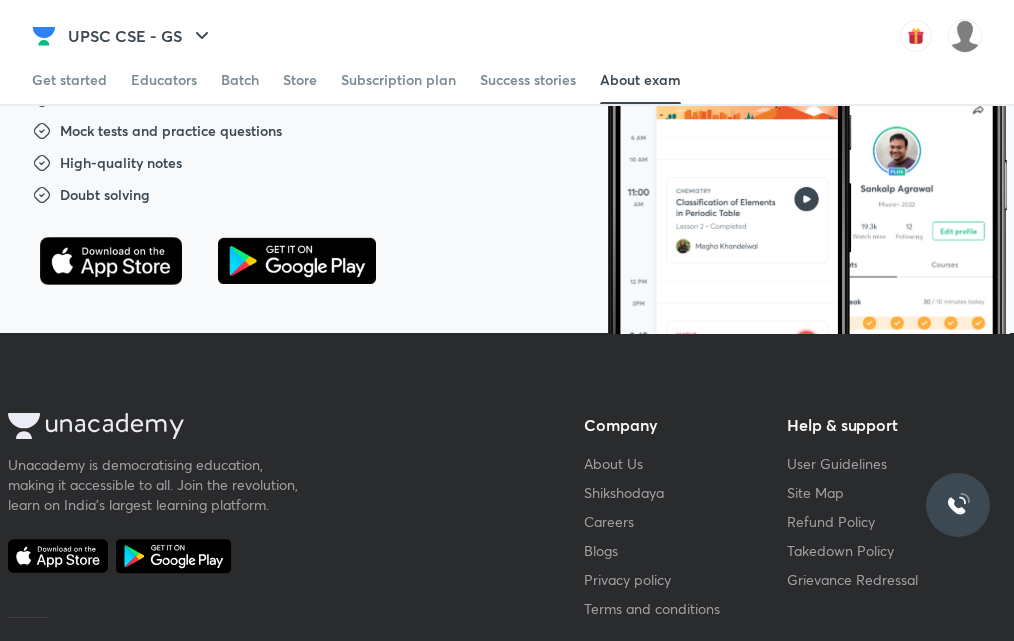 click on "Talk to our experts +91-8585858585 Confirm your email:   raniidct@gmail.com Check your inbox for Unacademy’s confirmation email. A current email address helps ensure you don’t lose access to your account Continue" at bounding box center (850, 36) 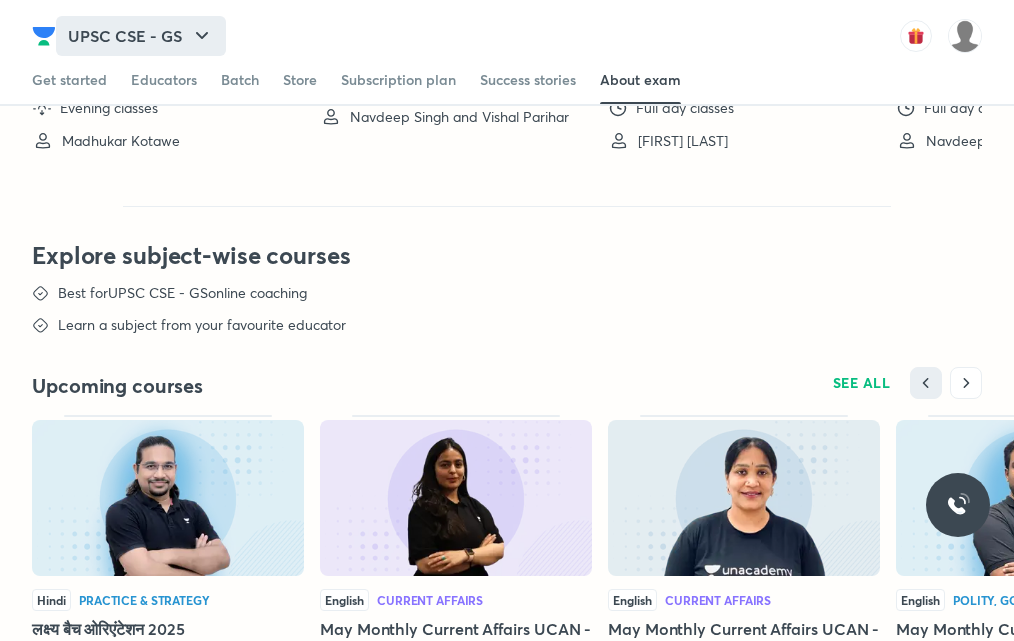 scroll, scrollTop: 4400, scrollLeft: 0, axis: vertical 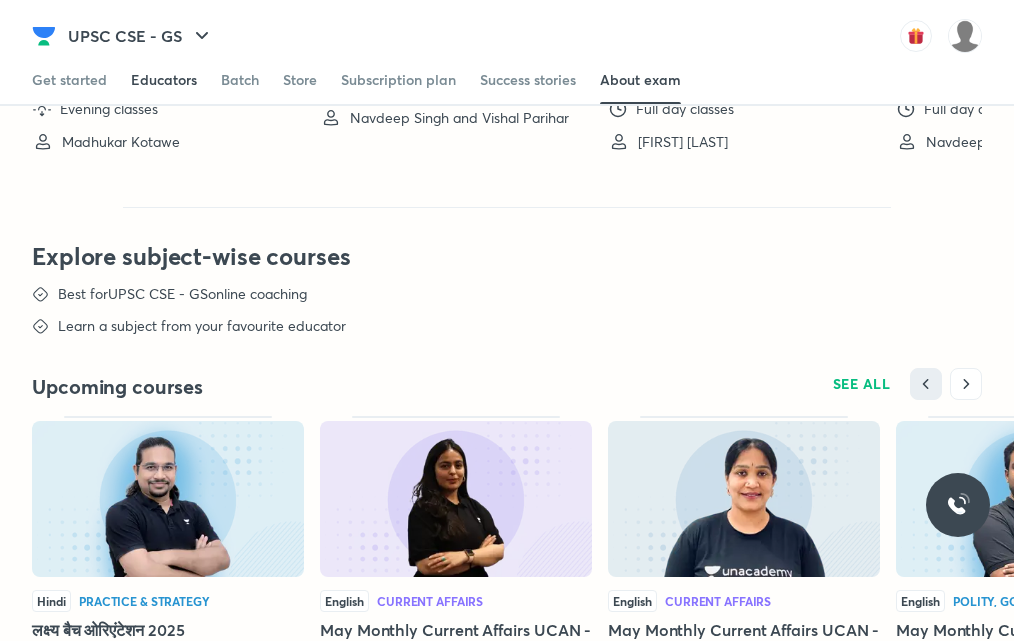 click on "Educators" at bounding box center (164, 80) 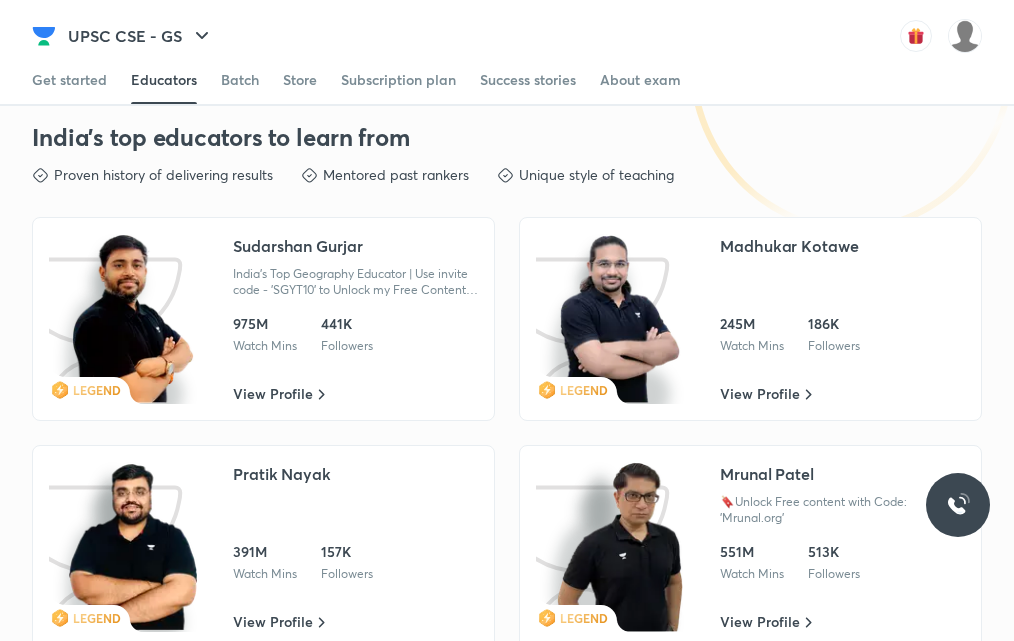 scroll, scrollTop: 2696, scrollLeft: 0, axis: vertical 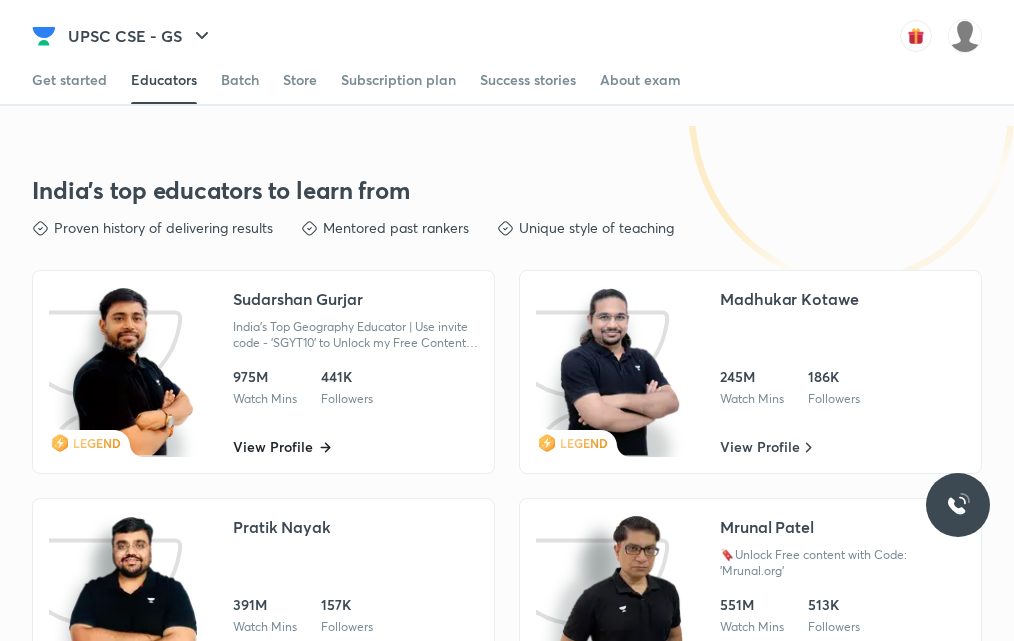 click on "View Profile" at bounding box center (273, 447) 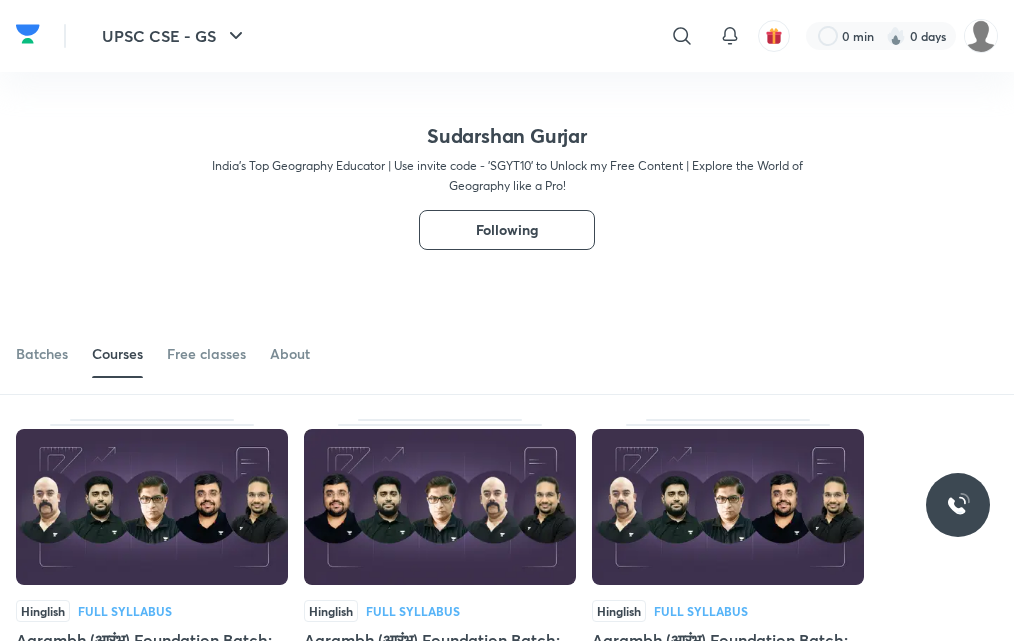 scroll, scrollTop: 260, scrollLeft: 0, axis: vertical 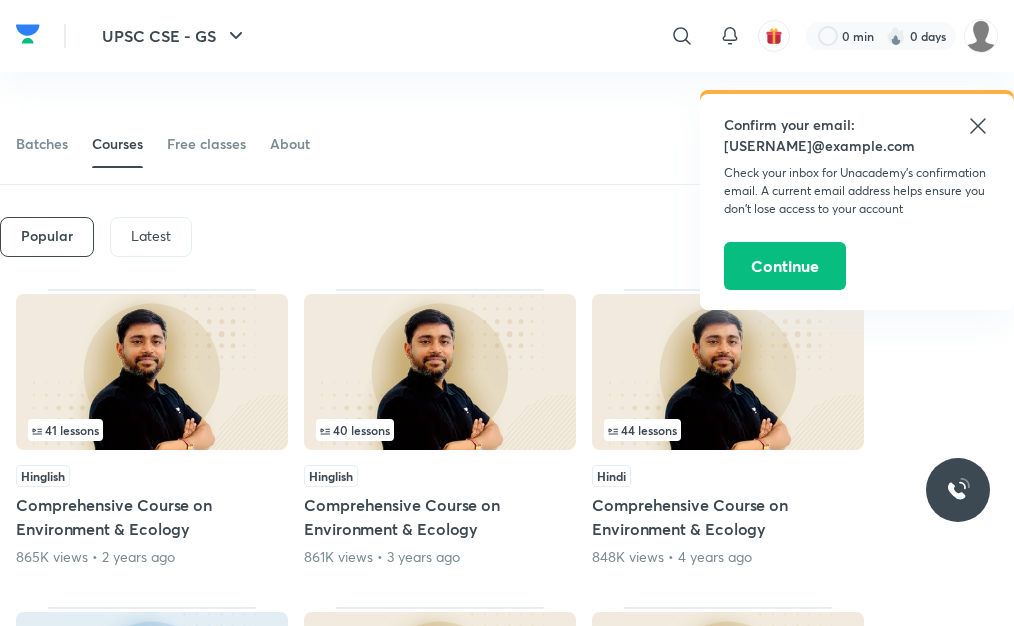 click 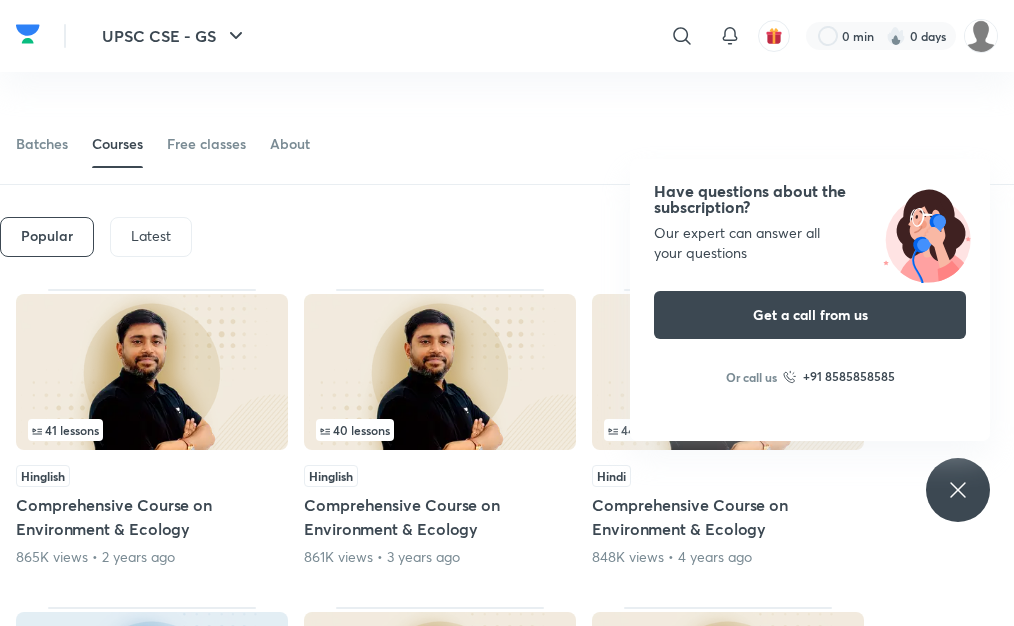 click on "Latest" at bounding box center (151, 236) 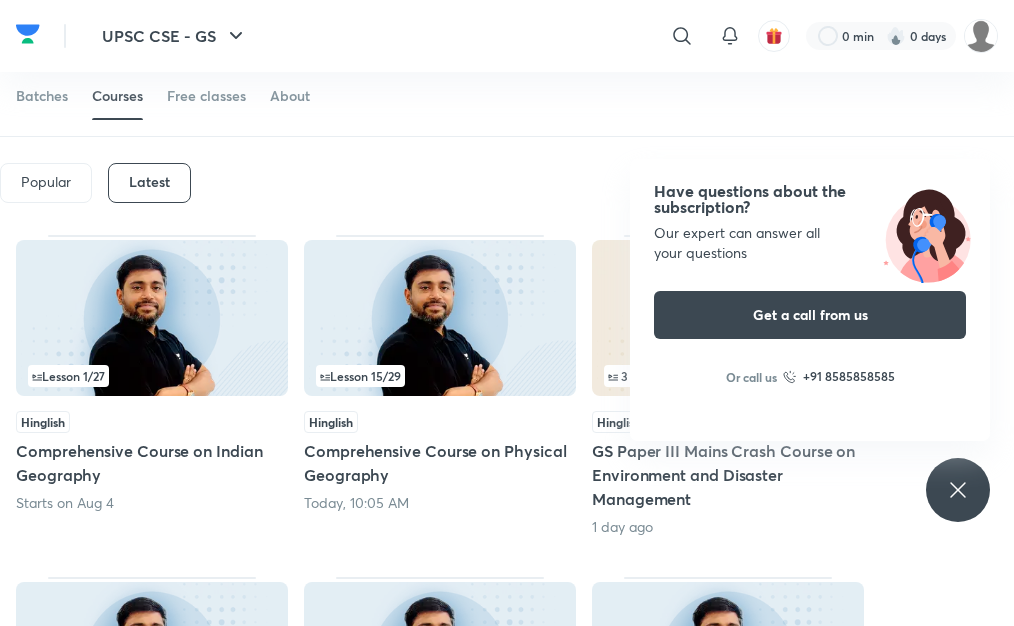 scroll, scrollTop: 310, scrollLeft: 0, axis: vertical 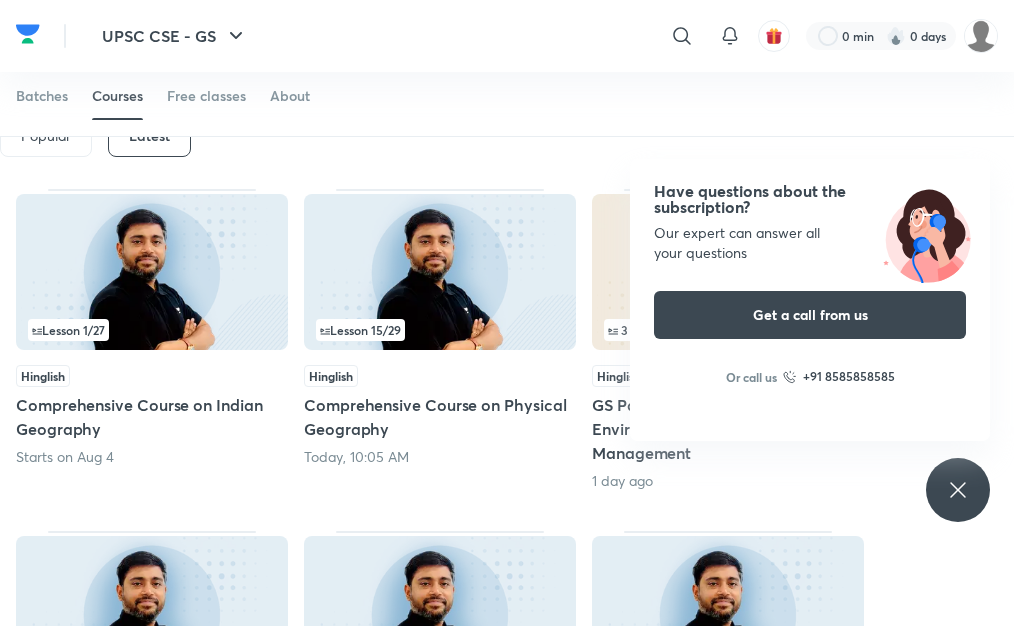 click on "Comprehensive Course on Indian Geography" at bounding box center [152, 417] 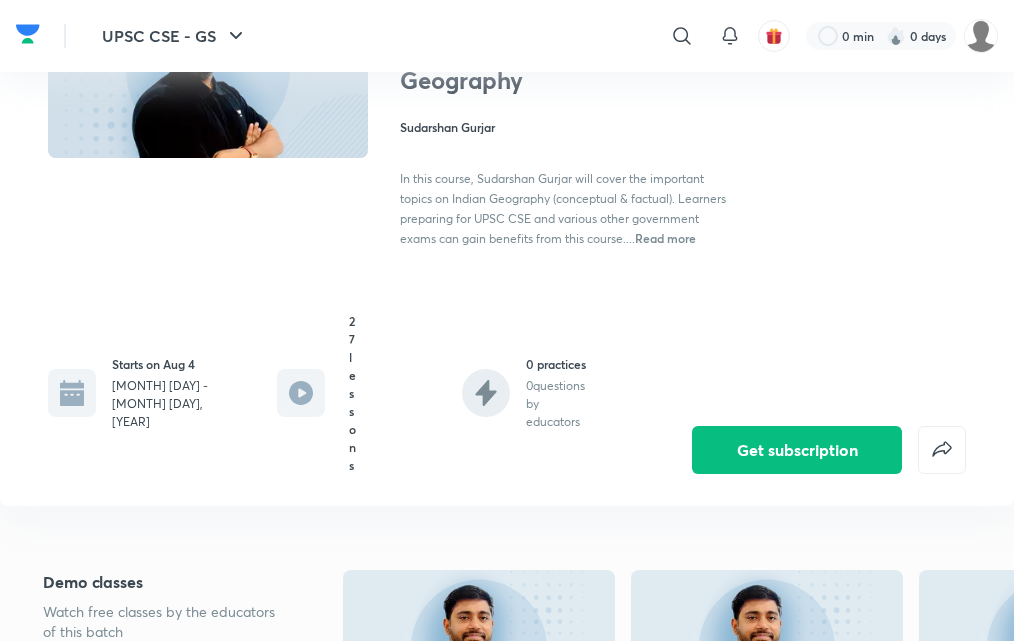 scroll, scrollTop: 200, scrollLeft: 0, axis: vertical 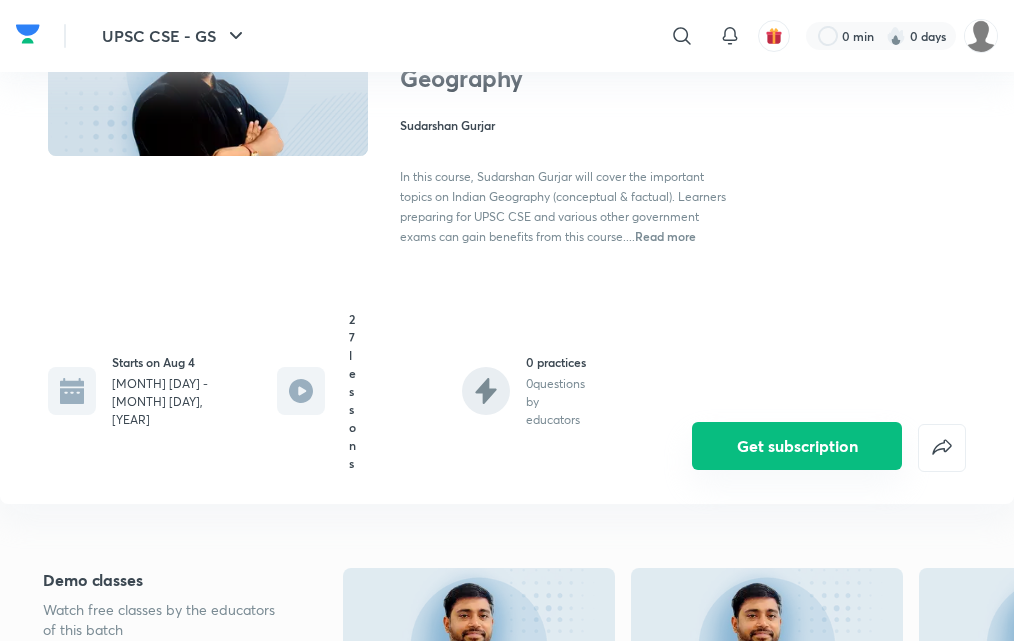 click on "Get subscription" at bounding box center [797, 446] 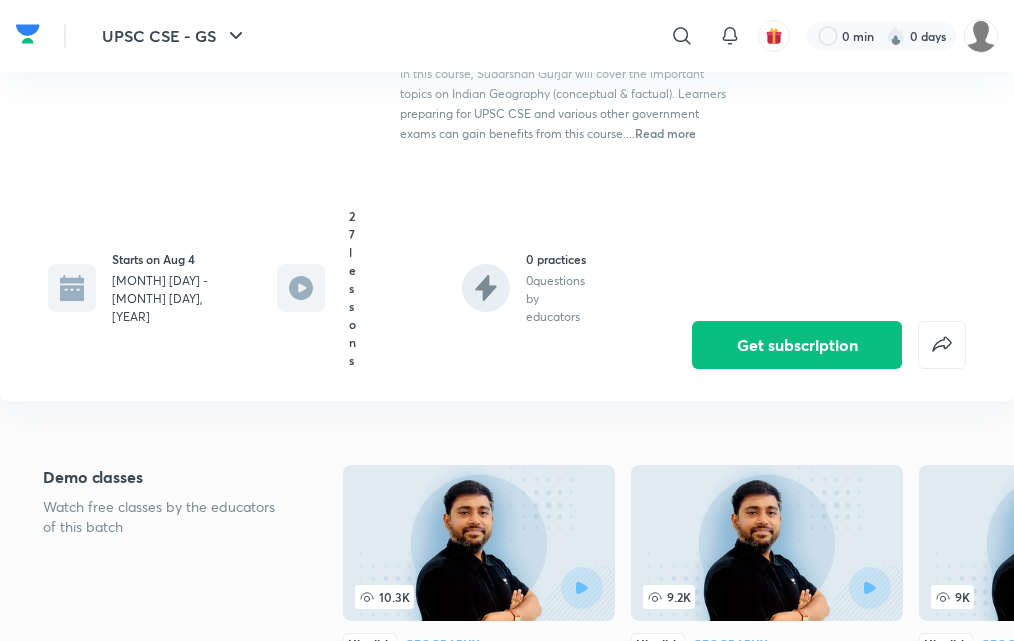 scroll, scrollTop: 400, scrollLeft: 0, axis: vertical 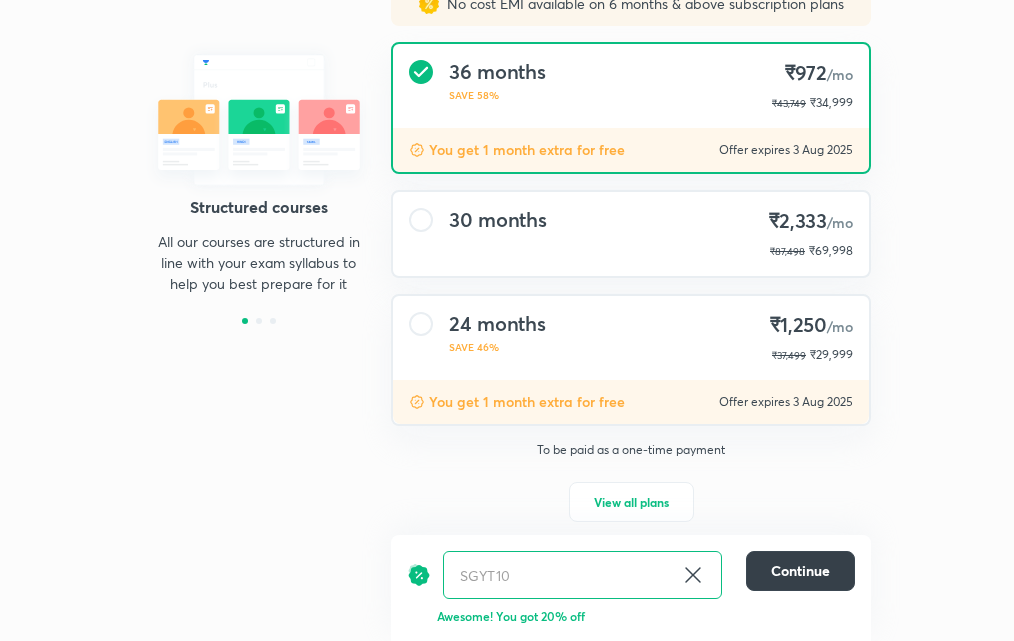 click on "Continue" at bounding box center (800, 571) 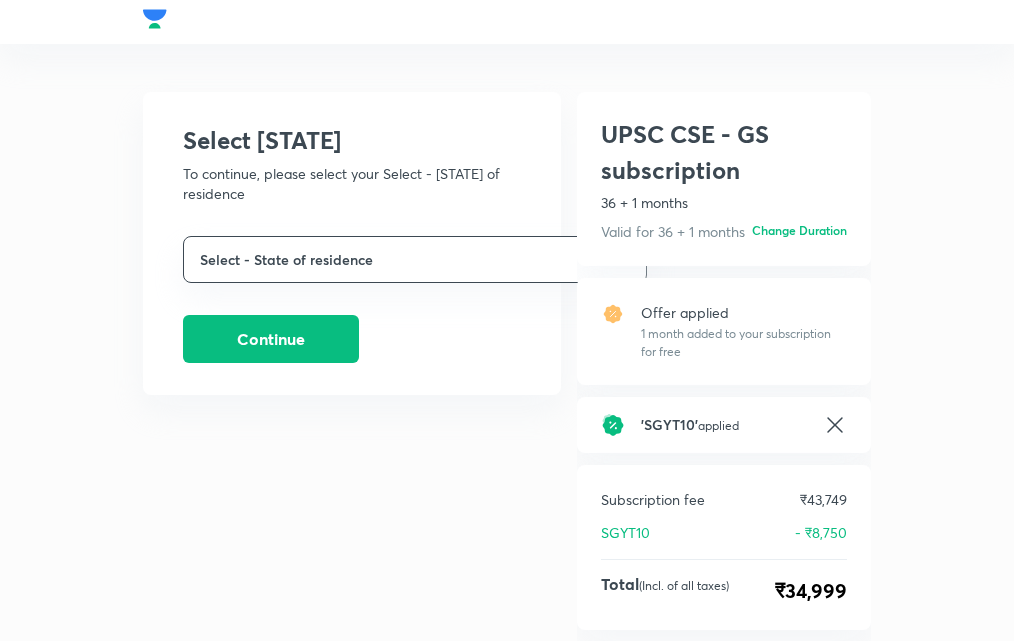 scroll, scrollTop: 0, scrollLeft: 0, axis: both 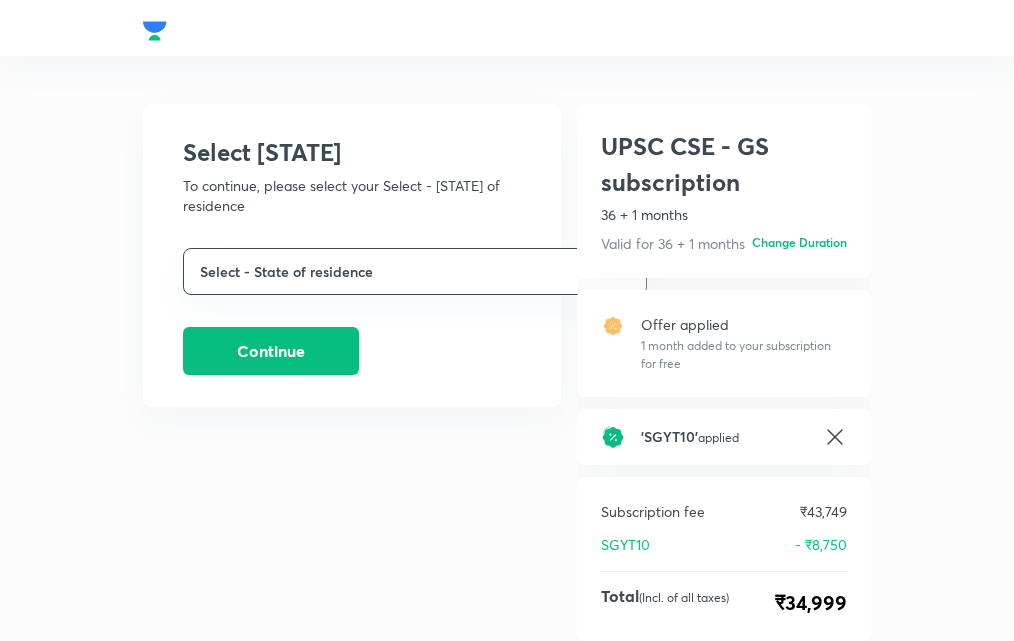 click 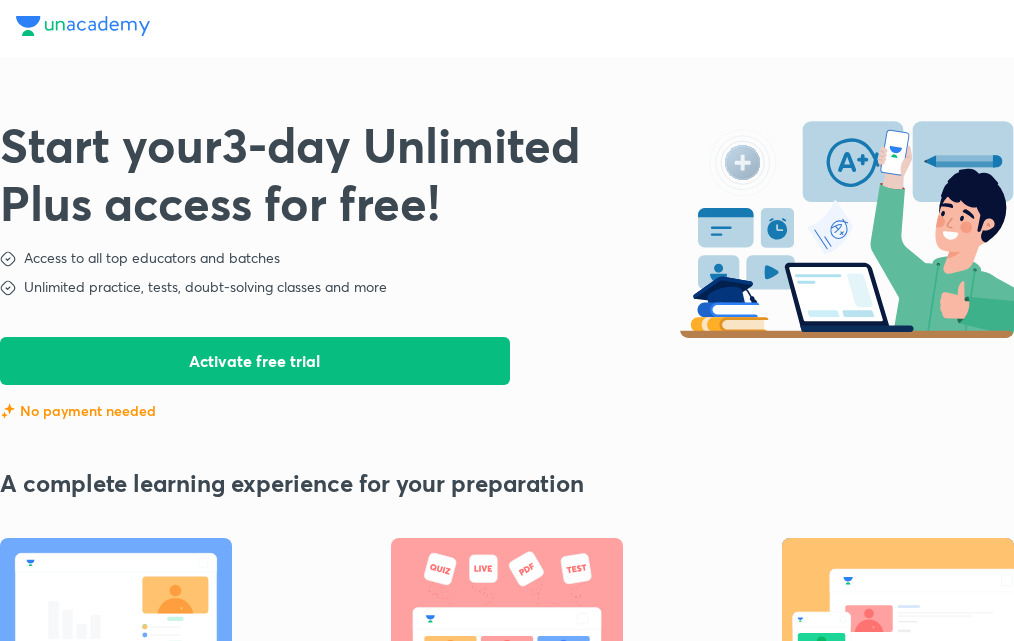 scroll, scrollTop: 0, scrollLeft: 0, axis: both 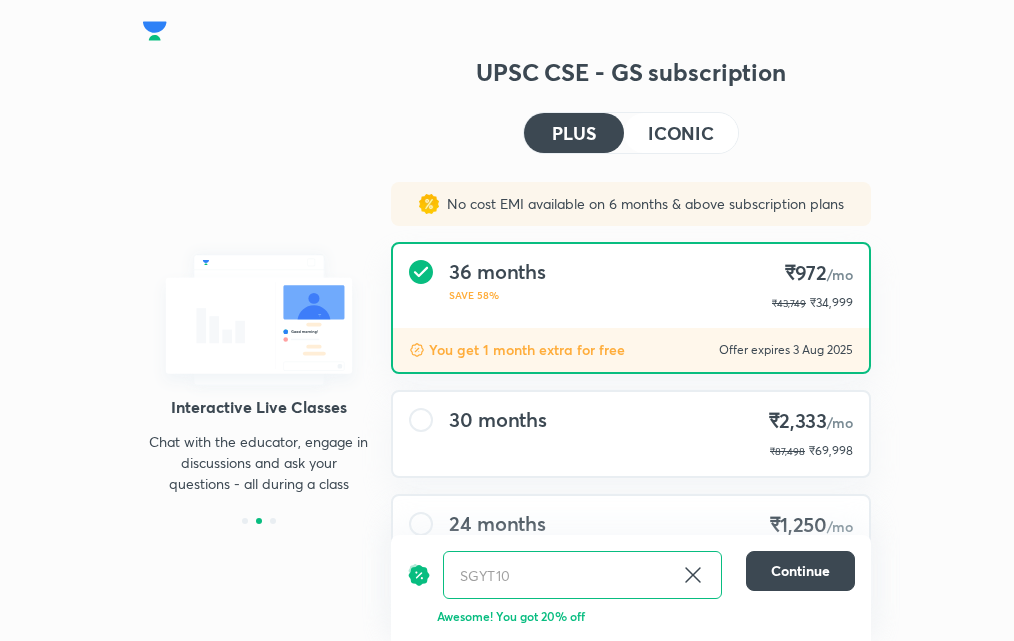 click 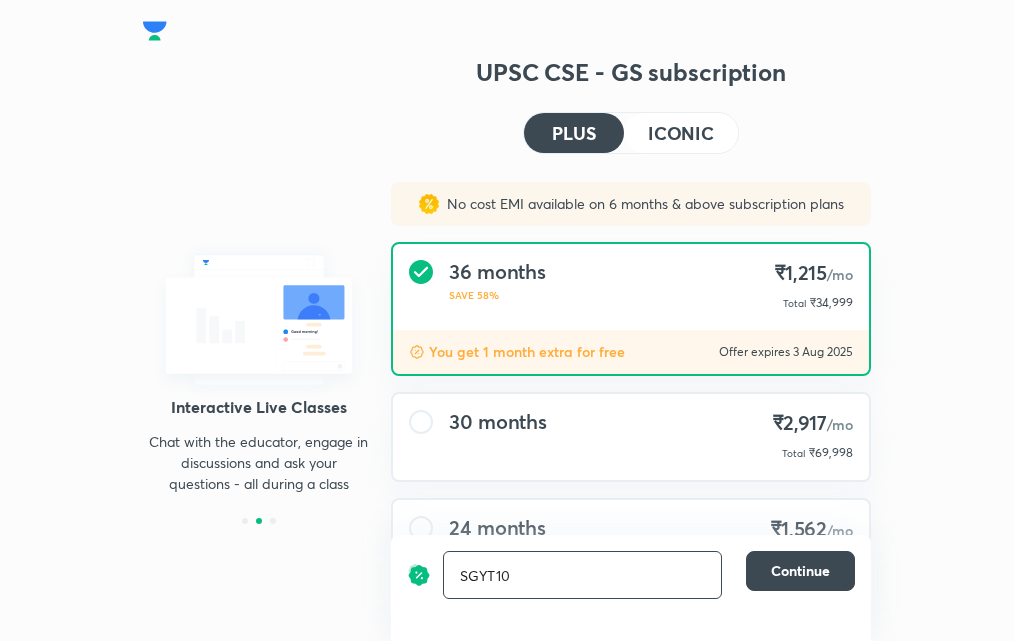 type 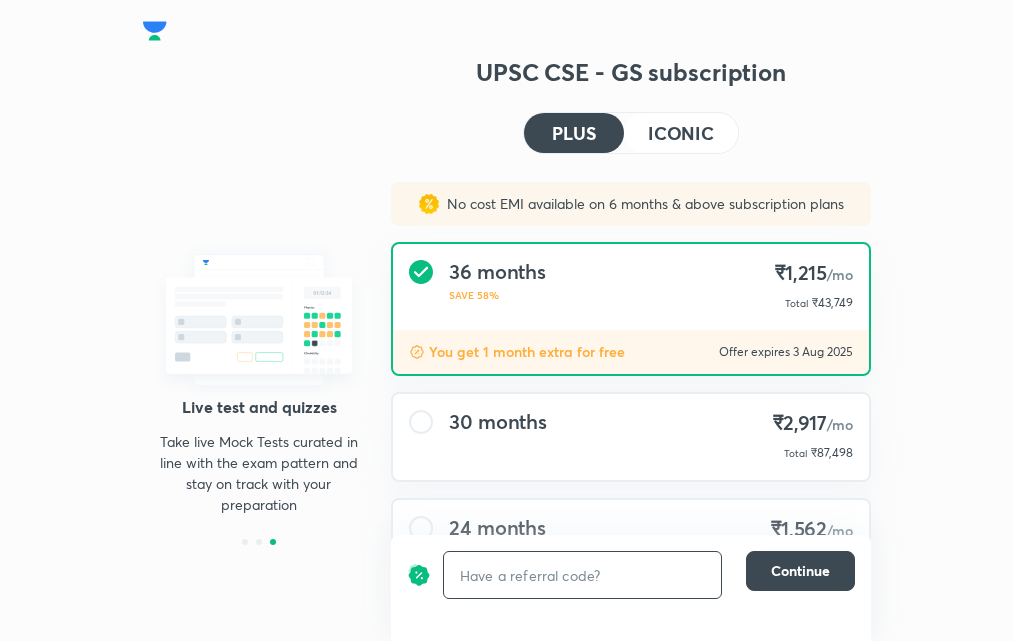 click at bounding box center (155, 31) 